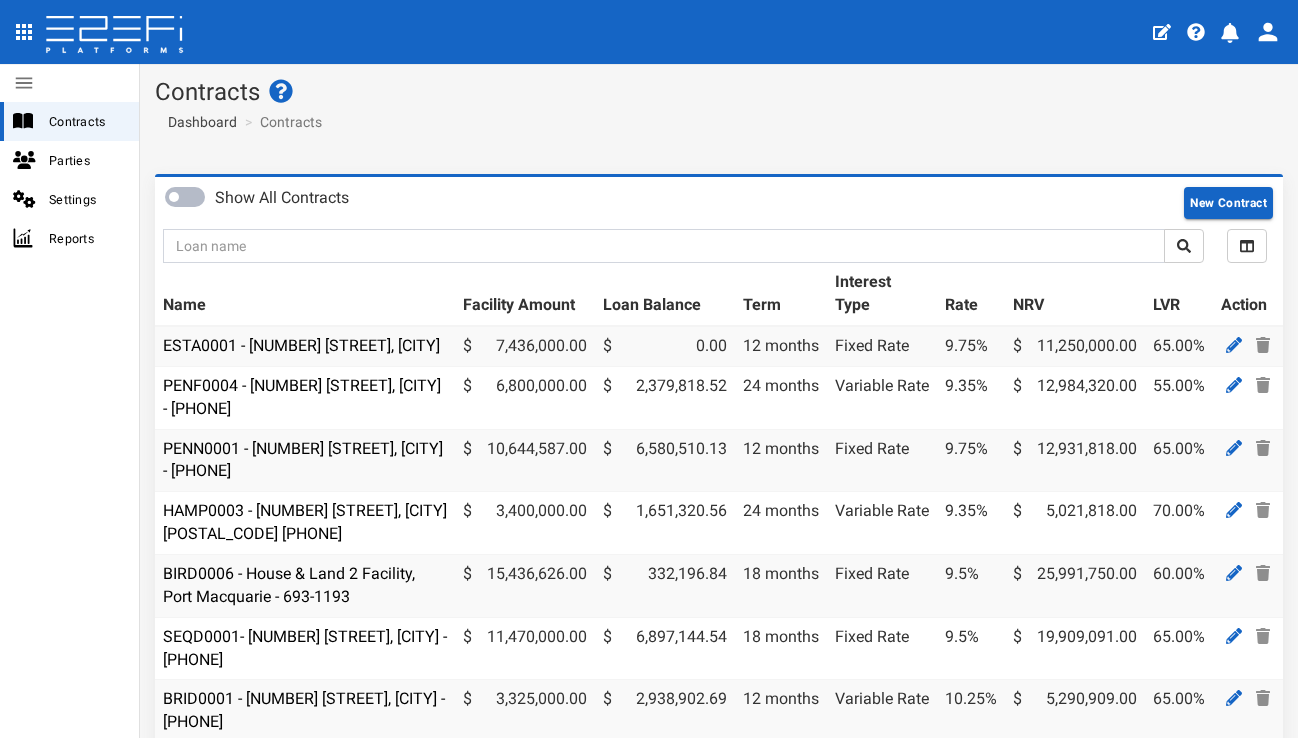 scroll, scrollTop: 0, scrollLeft: 0, axis: both 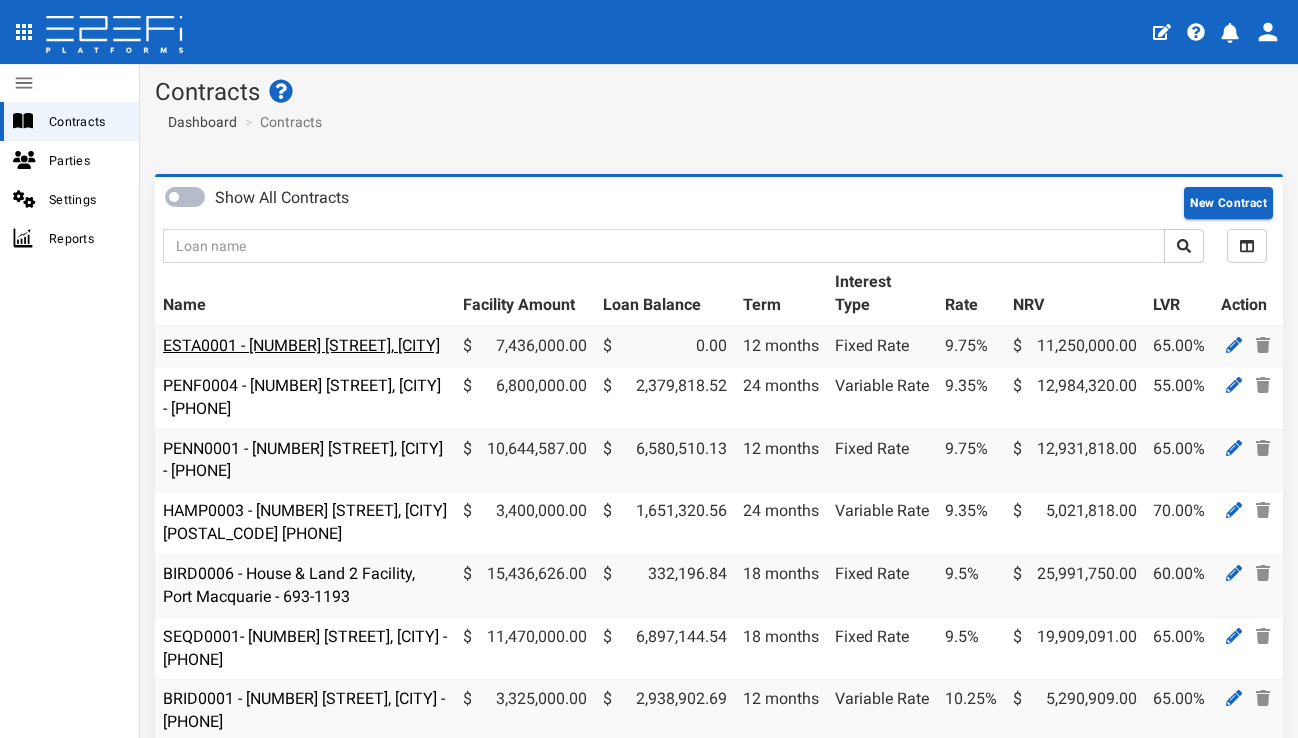 click on "ESTA0001 - [NUMBER] [STREET], [CITY]" at bounding box center [301, 345] 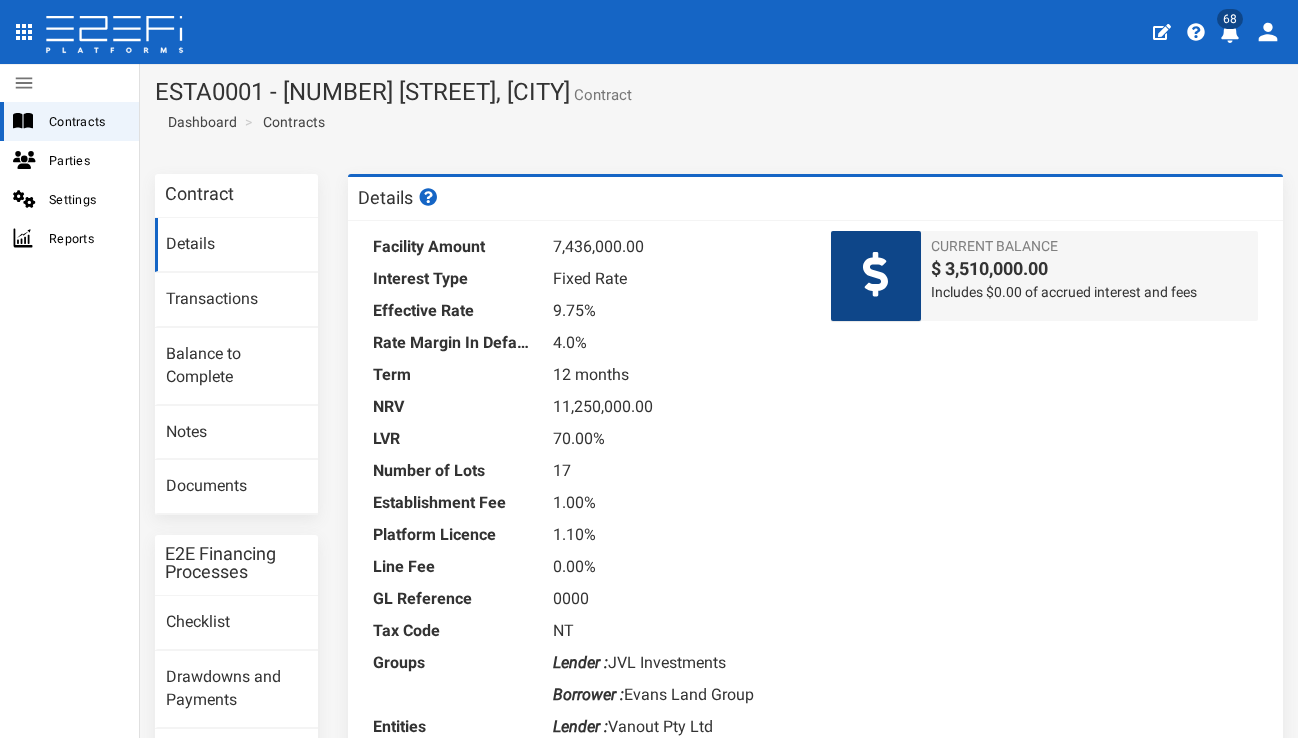 scroll, scrollTop: 0, scrollLeft: 0, axis: both 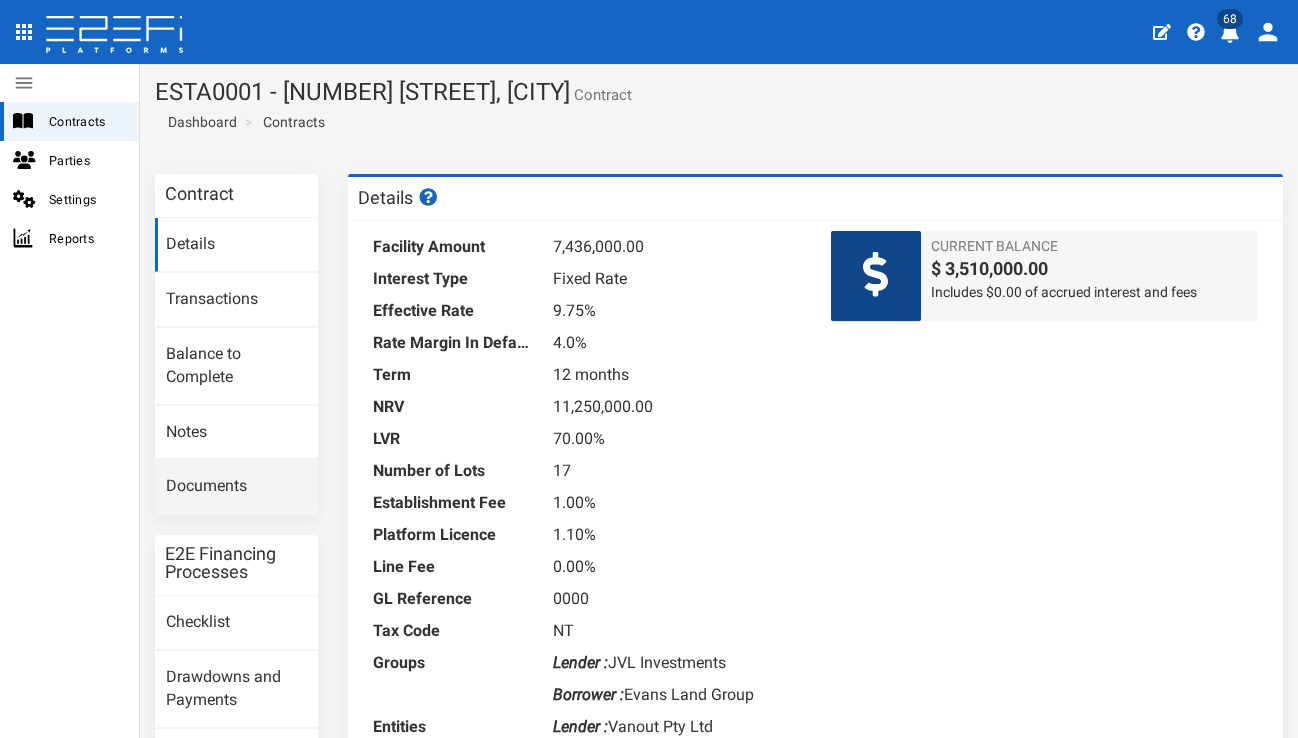 click on "Documents" at bounding box center [236, 487] 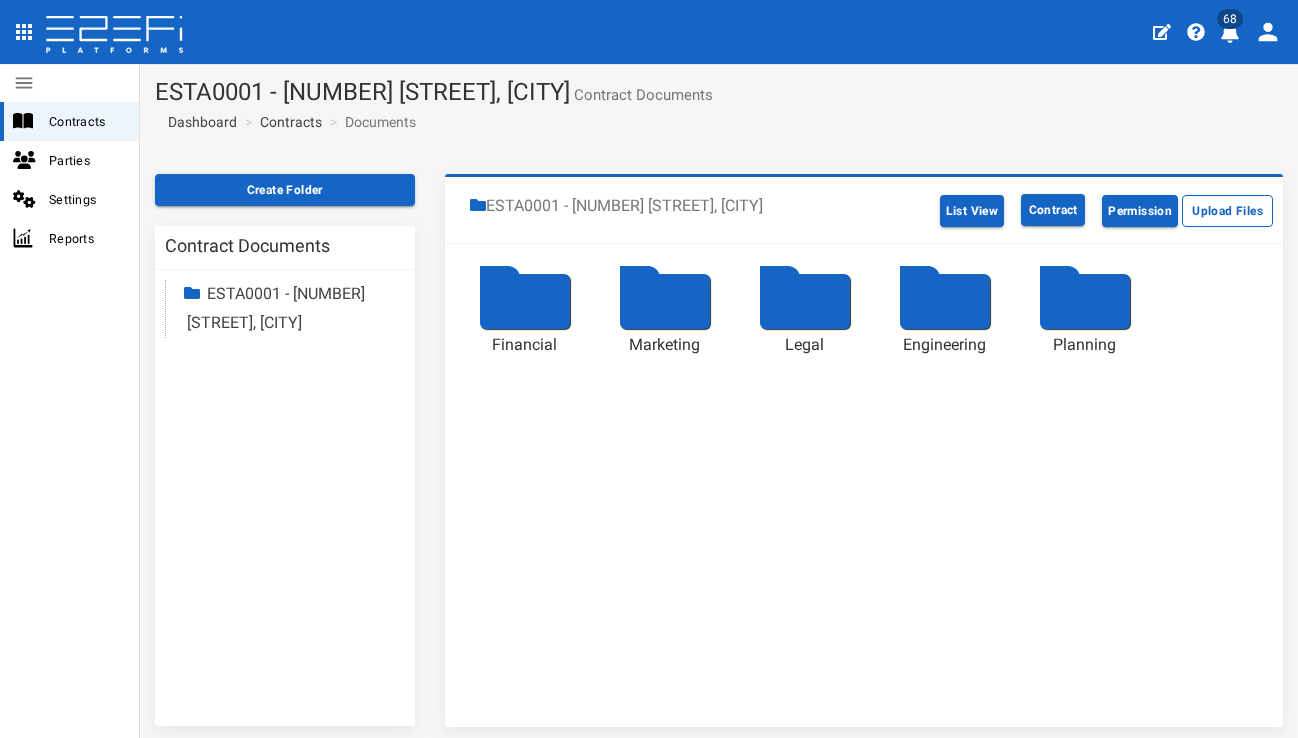 scroll, scrollTop: 0, scrollLeft: 0, axis: both 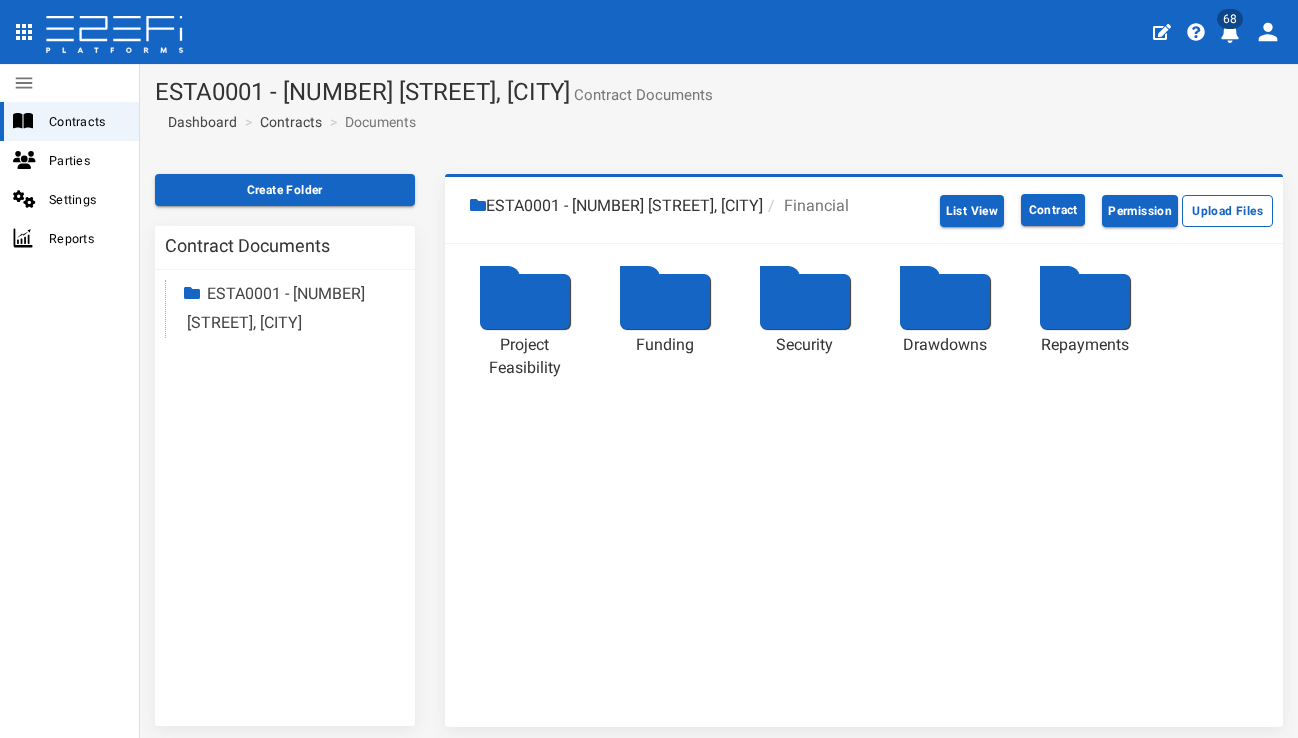 click on "ESTA0001 - [NUMBER] [STREET], [CITY]" at bounding box center [616, 206] 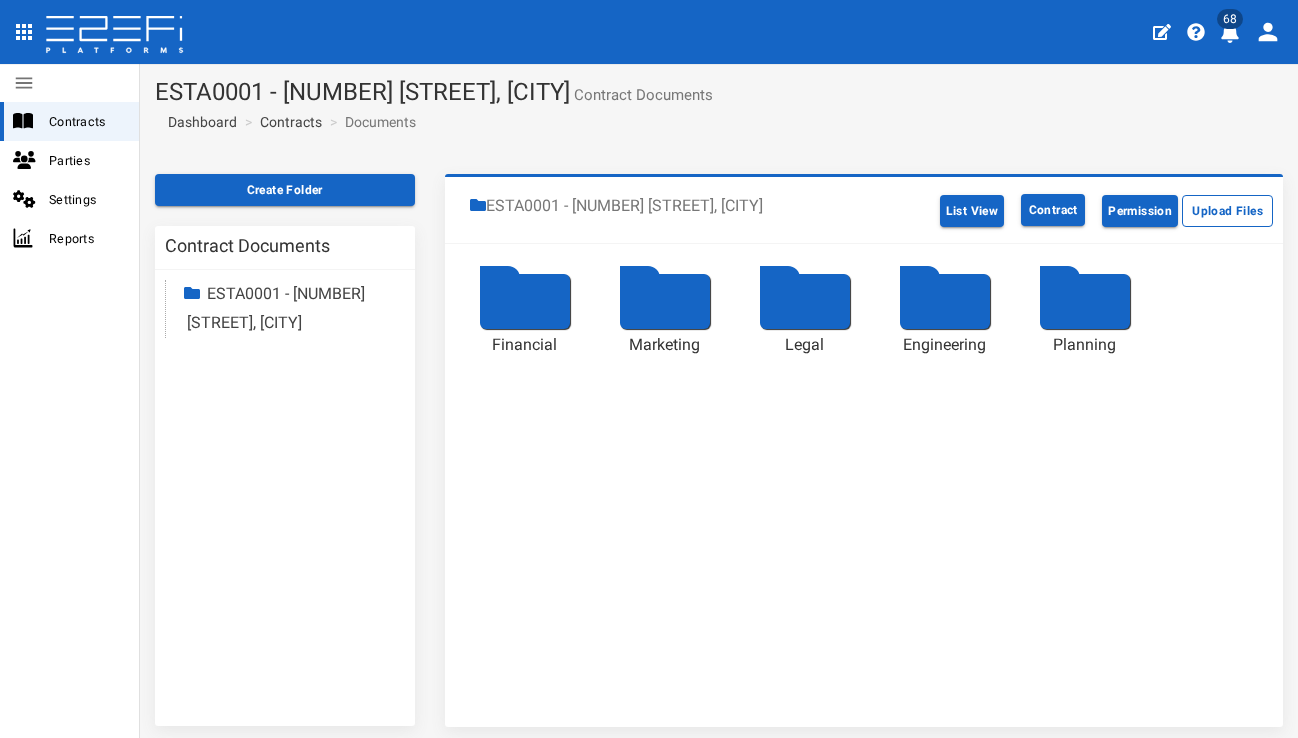 click at bounding box center (525, 301) 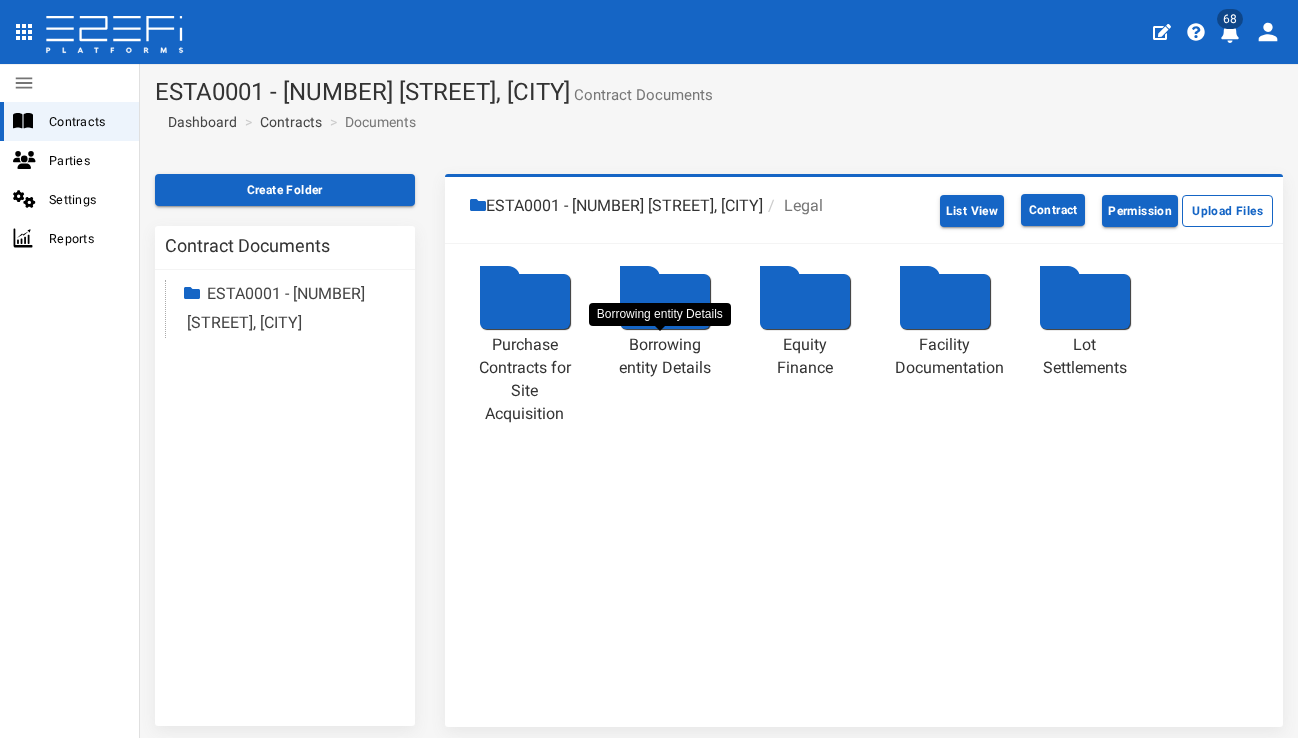 click on "Borrowing entity Details" at bounding box center (665, 357) 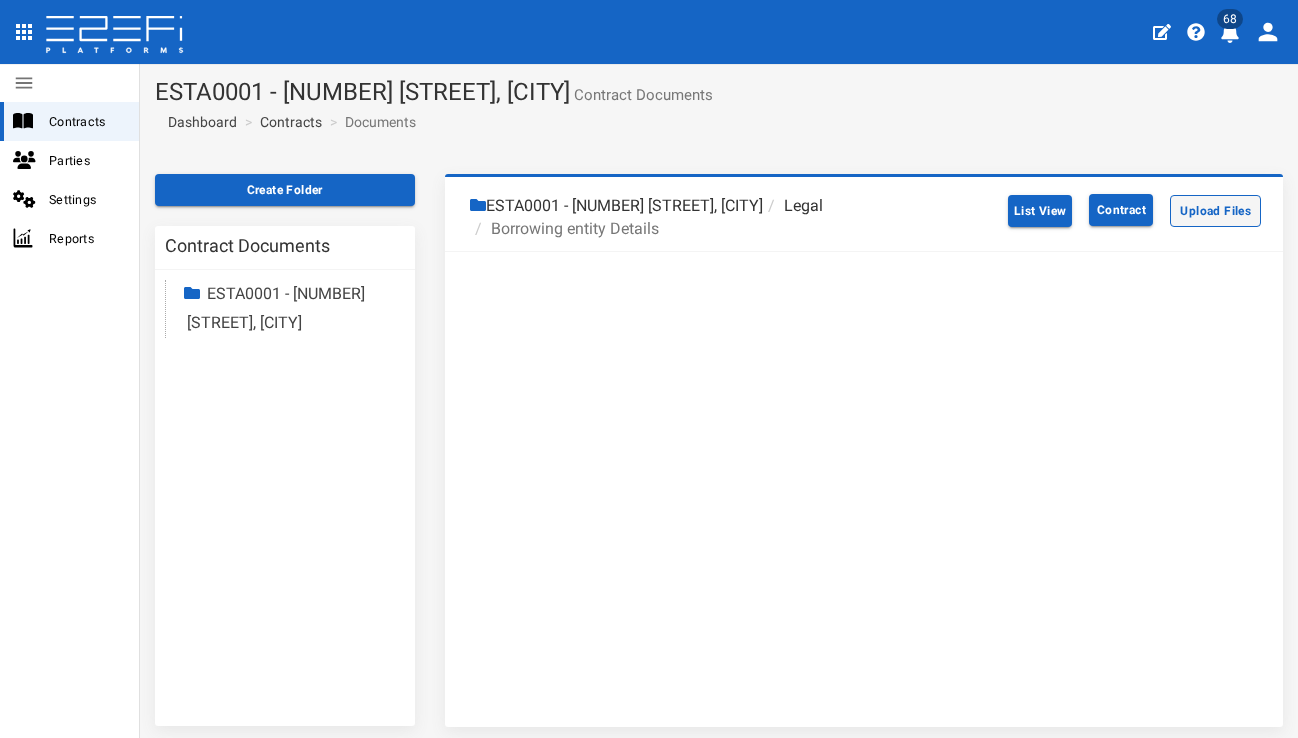 click on "Upload
Files" at bounding box center [1215, 211] 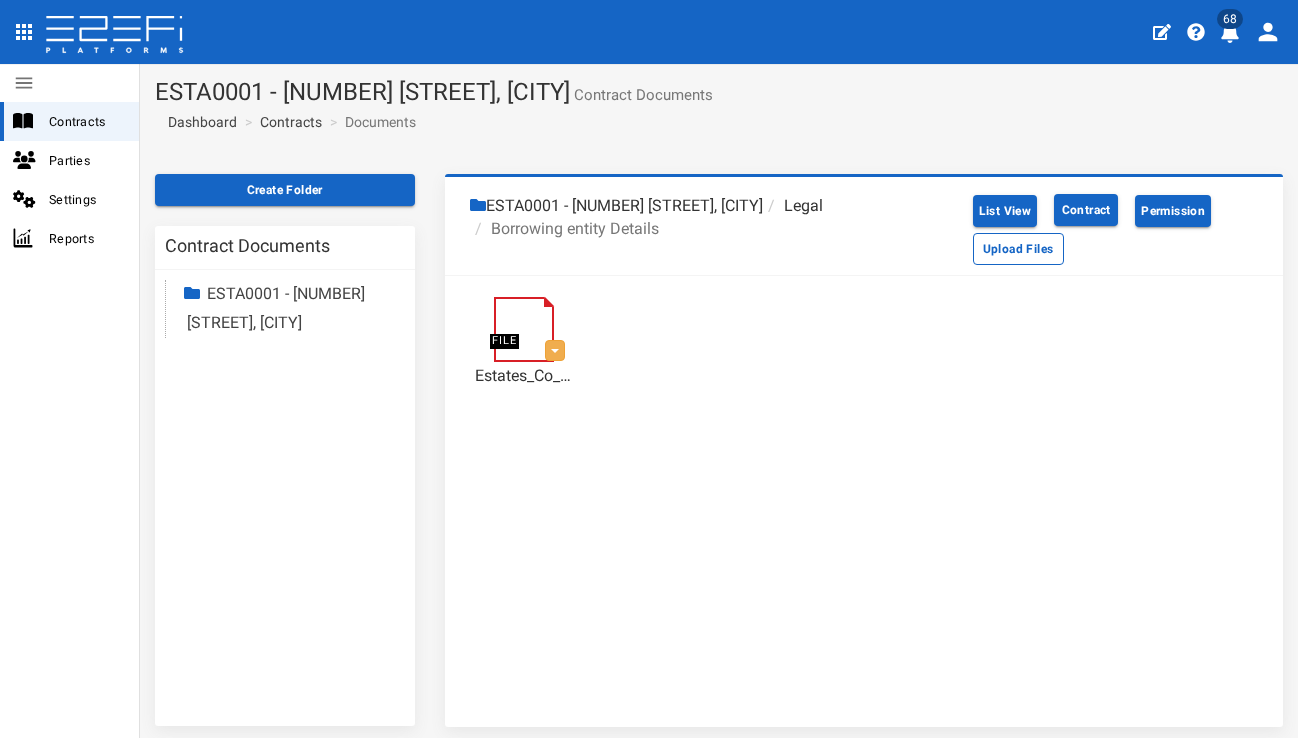 click on "ESTA0001 - [NUMBER] [STREET], [CITY]" at bounding box center (616, 206) 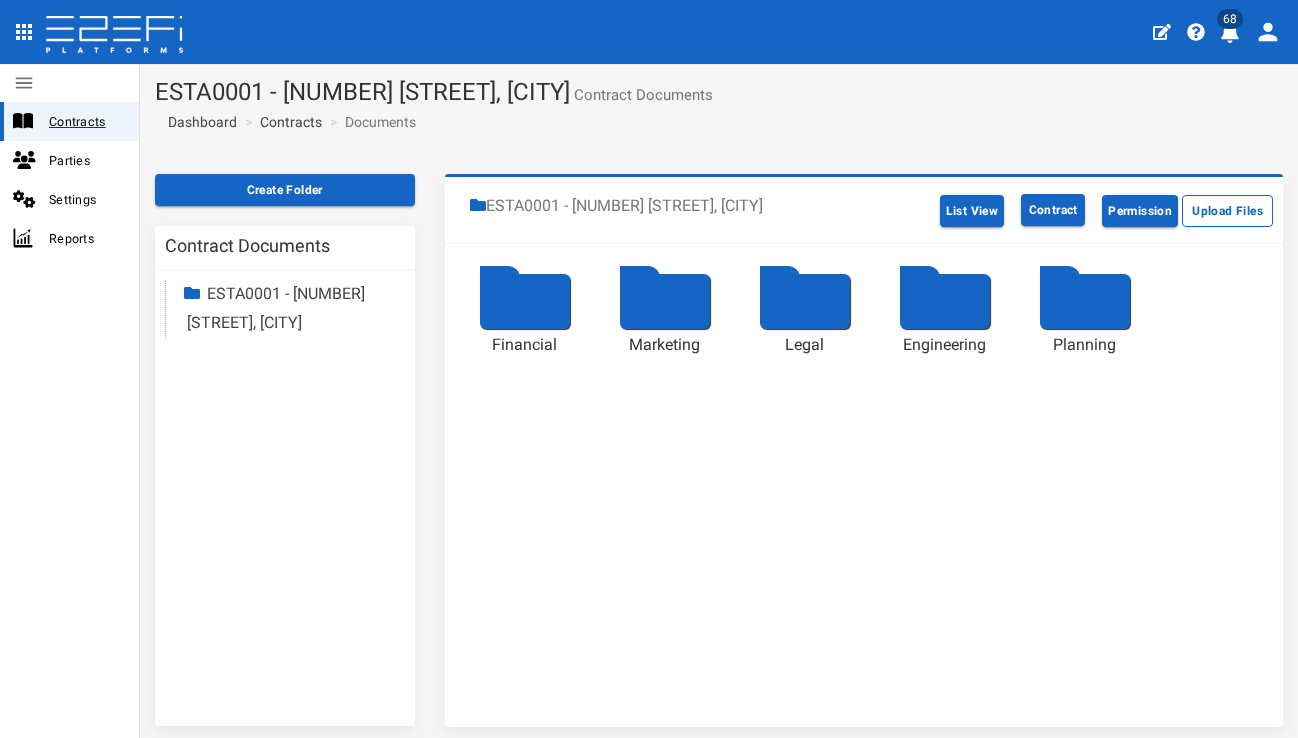 click on "Contracts" at bounding box center [86, 121] 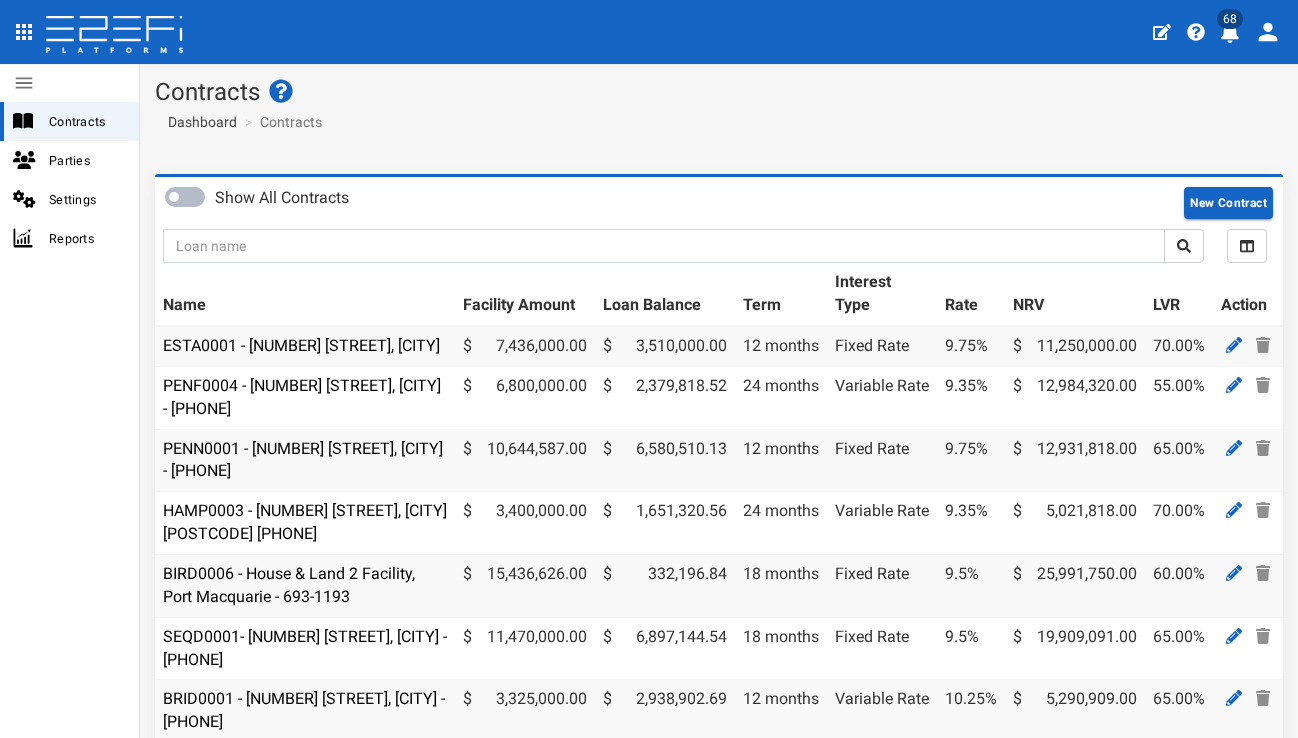 scroll, scrollTop: 0, scrollLeft: 0, axis: both 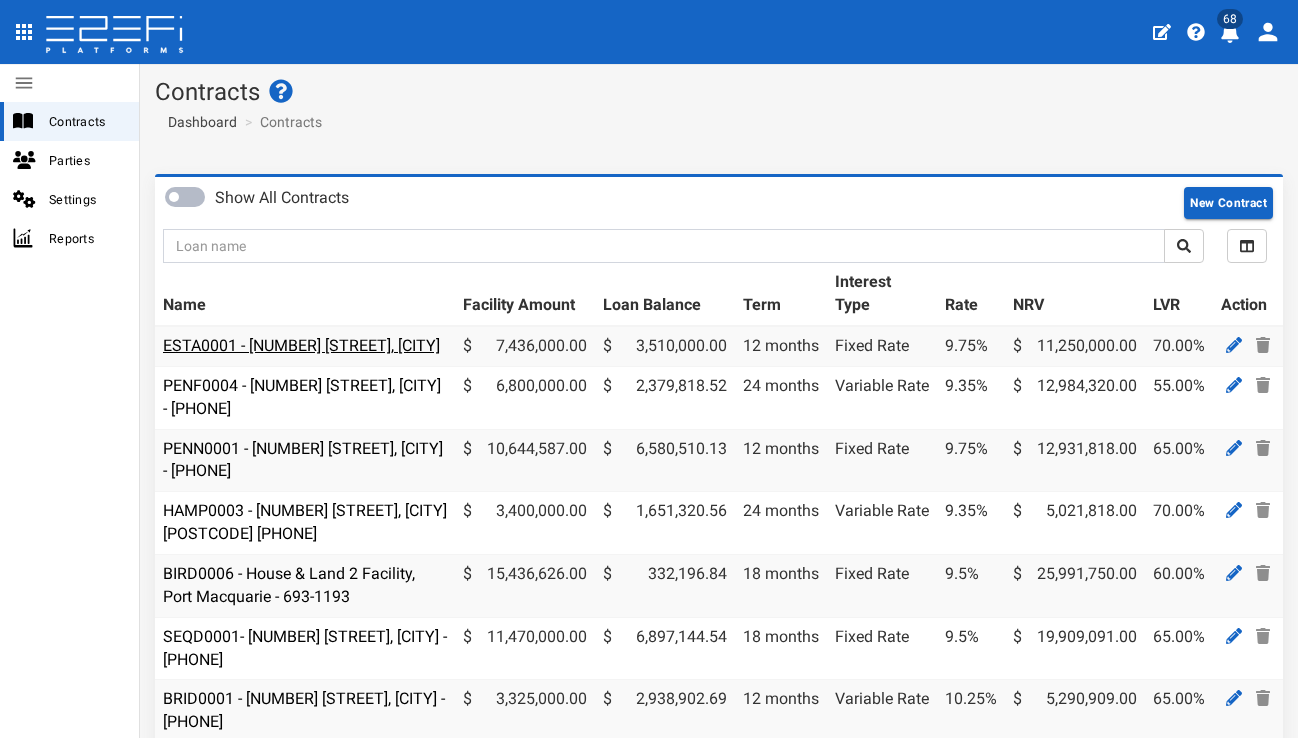 click on "ESTA0001 - [NUMBER] [STREET], [CITY]" at bounding box center (301, 345) 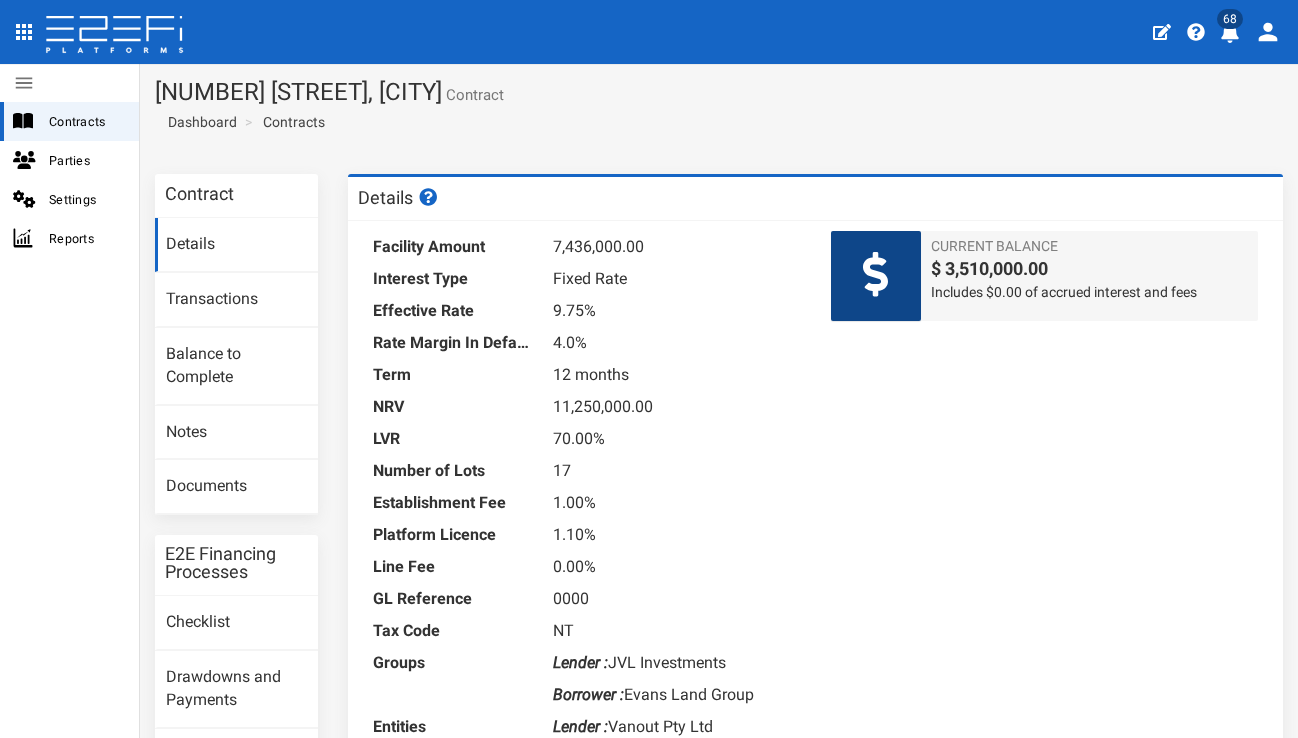 scroll, scrollTop: 0, scrollLeft: 0, axis: both 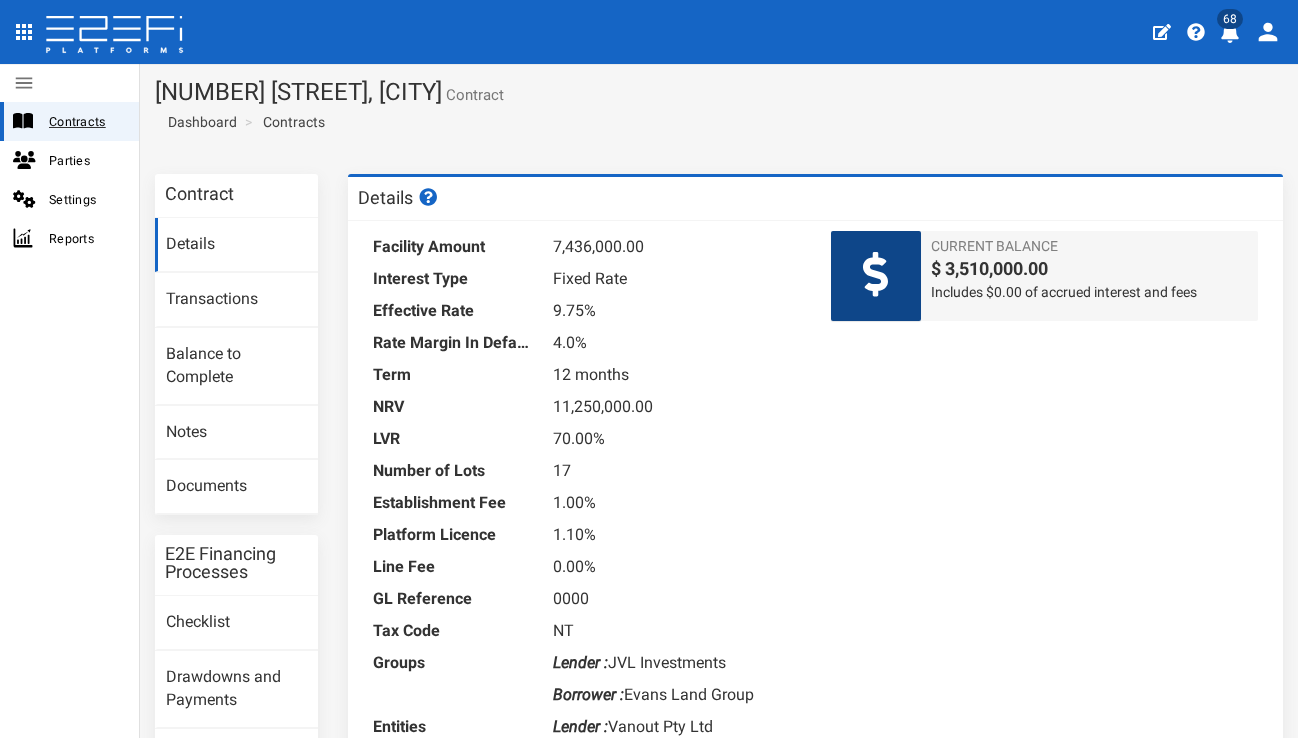 click on "Contracts" at bounding box center [86, 121] 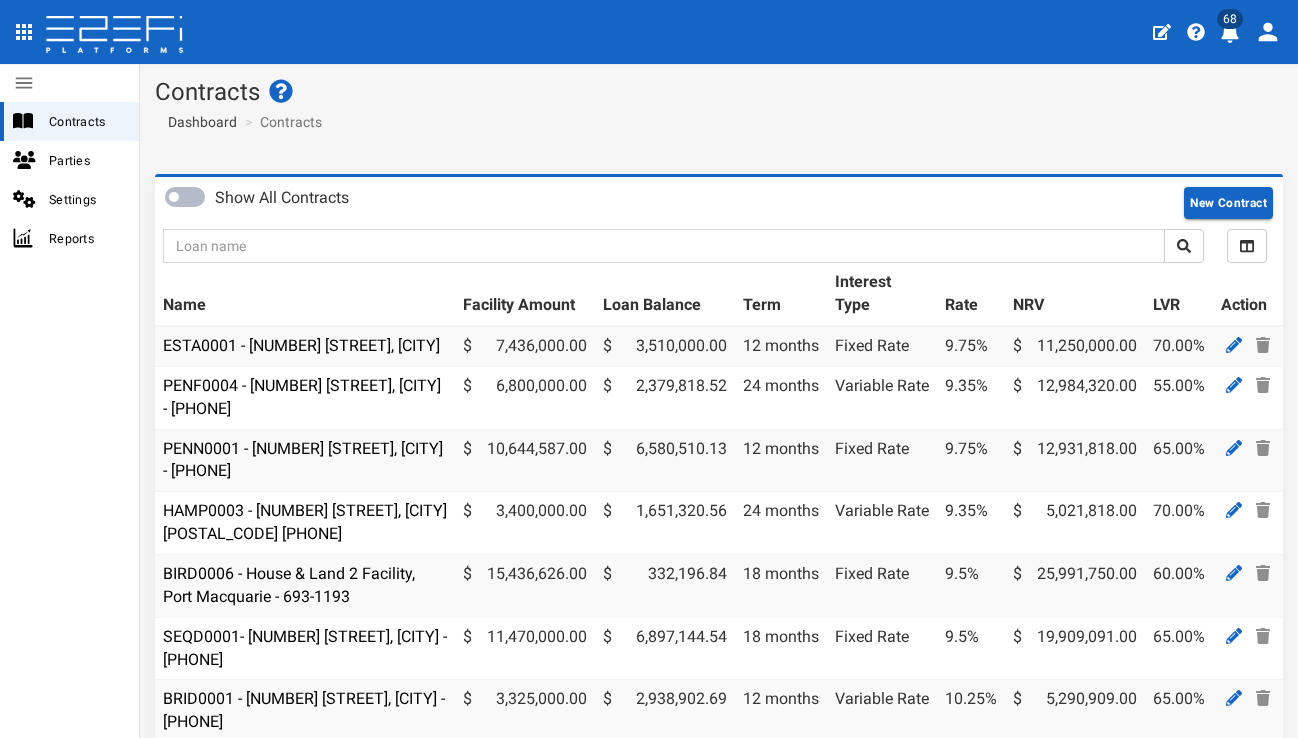 scroll, scrollTop: 0, scrollLeft: 0, axis: both 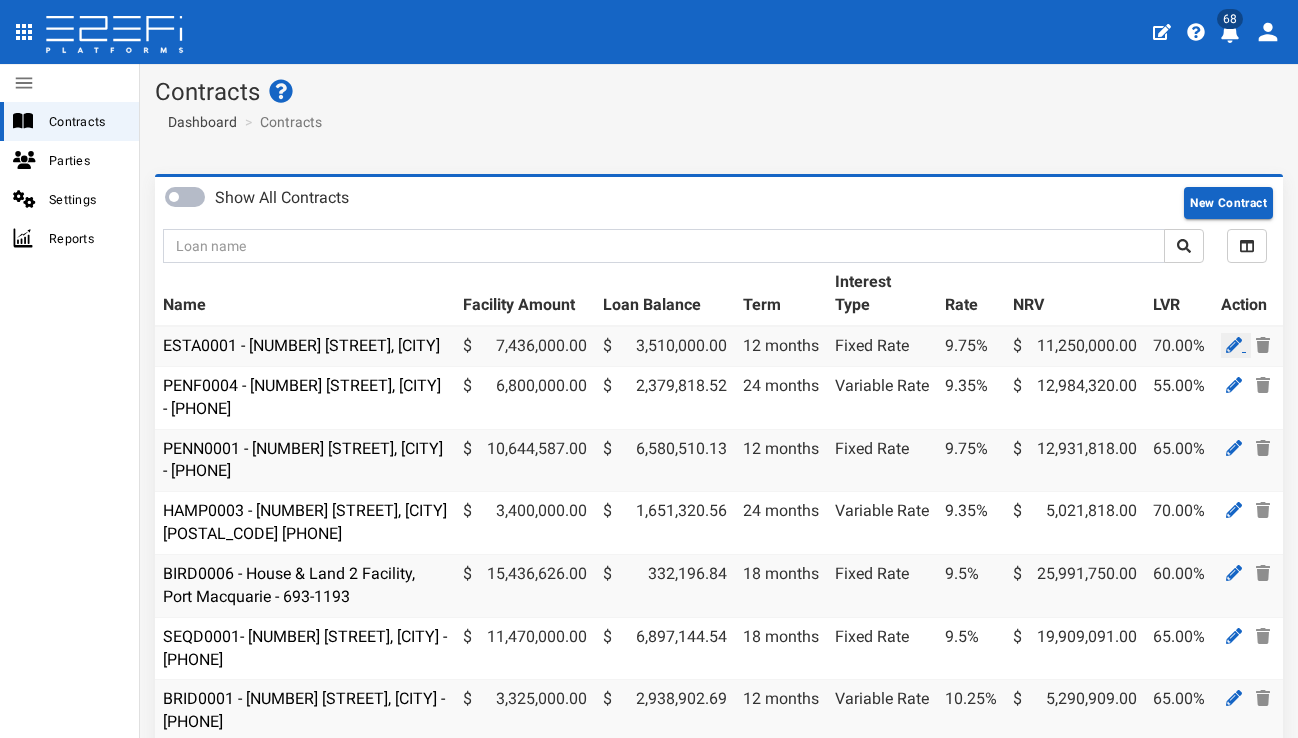 click at bounding box center [1234, 345] 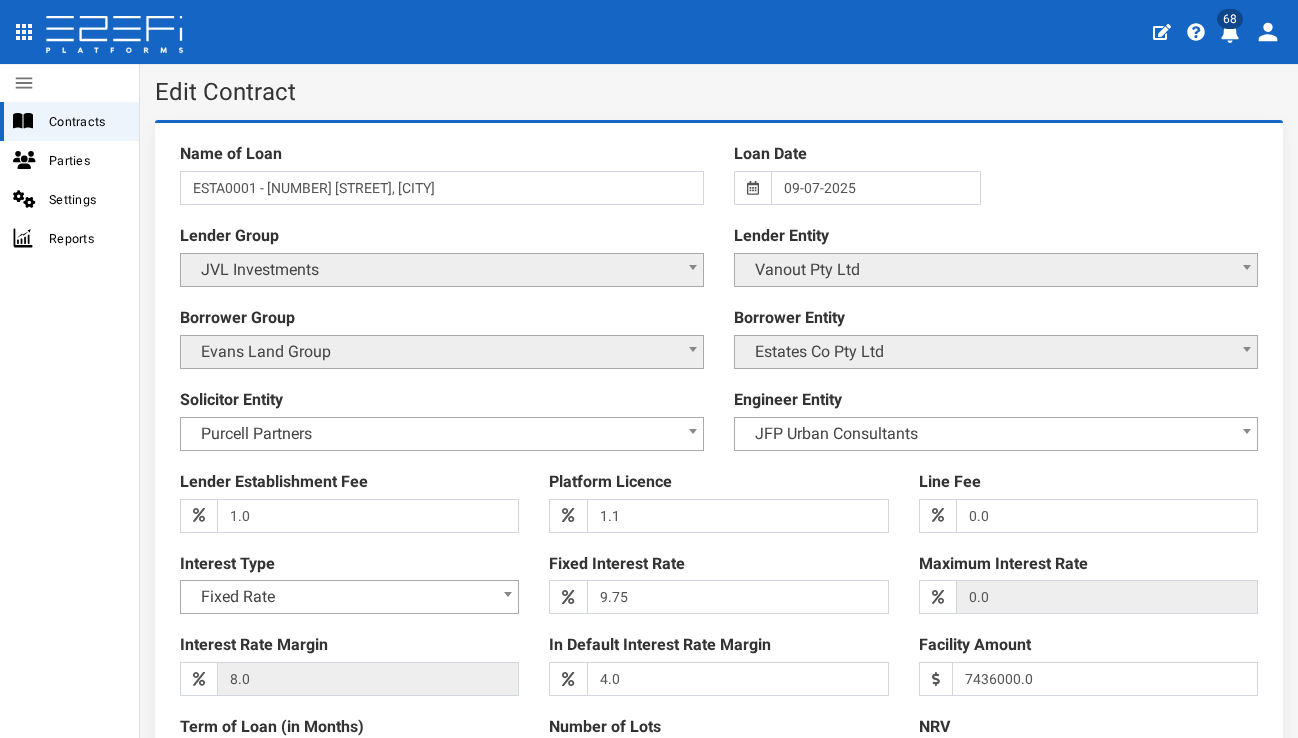 scroll, scrollTop: 0, scrollLeft: 0, axis: both 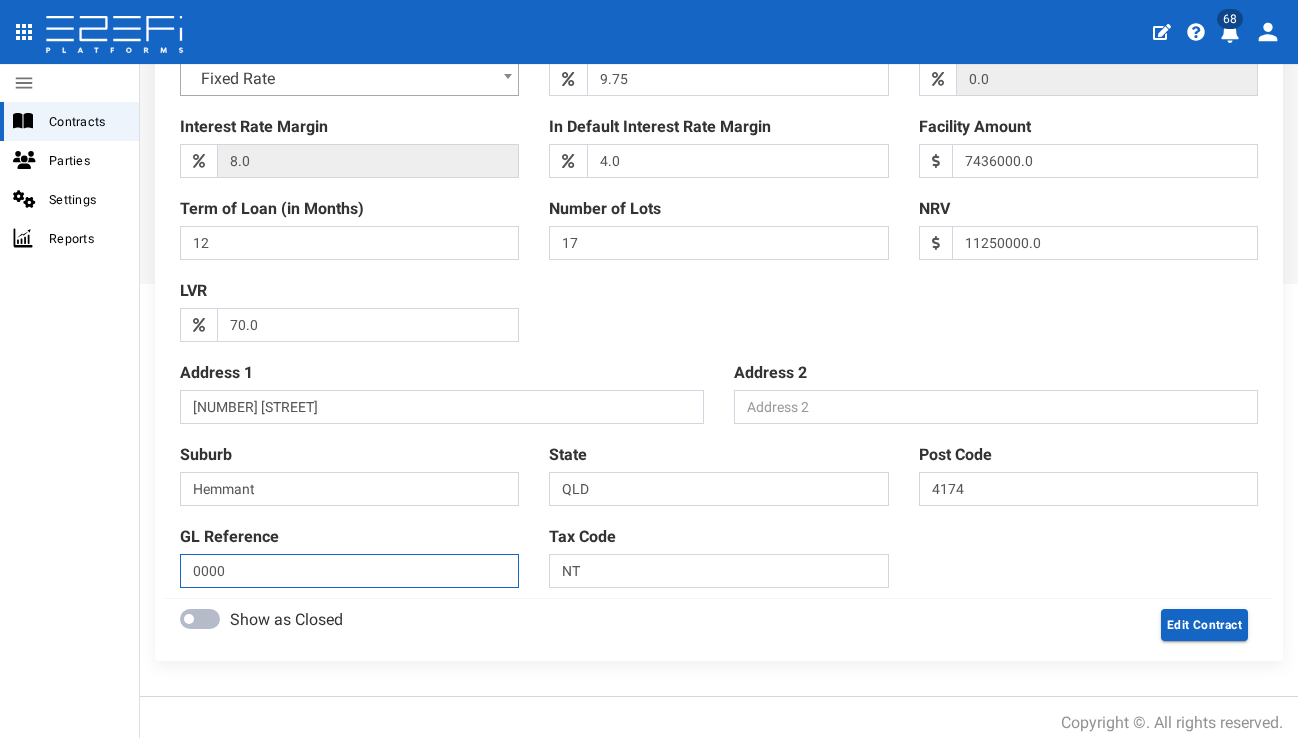 drag, startPoint x: 374, startPoint y: 550, endPoint x: 202, endPoint y: 557, distance: 172.14238 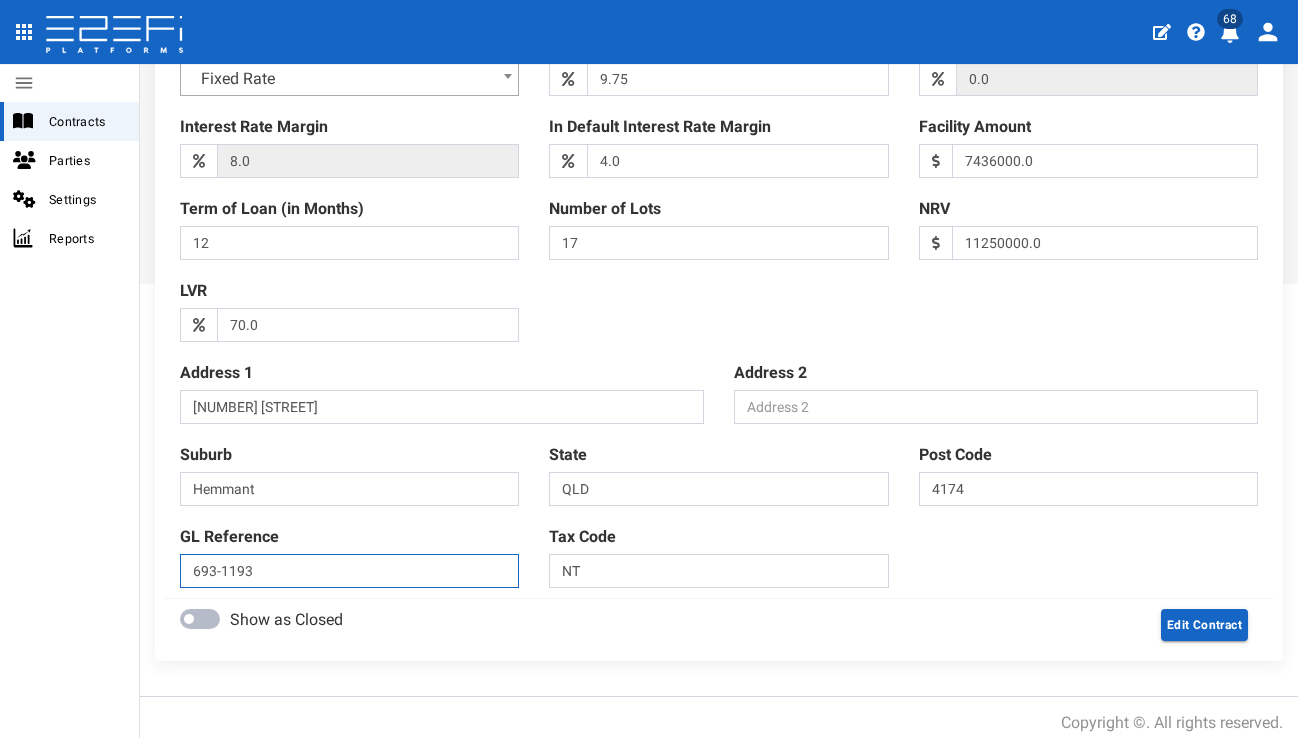 type on "693-1193" 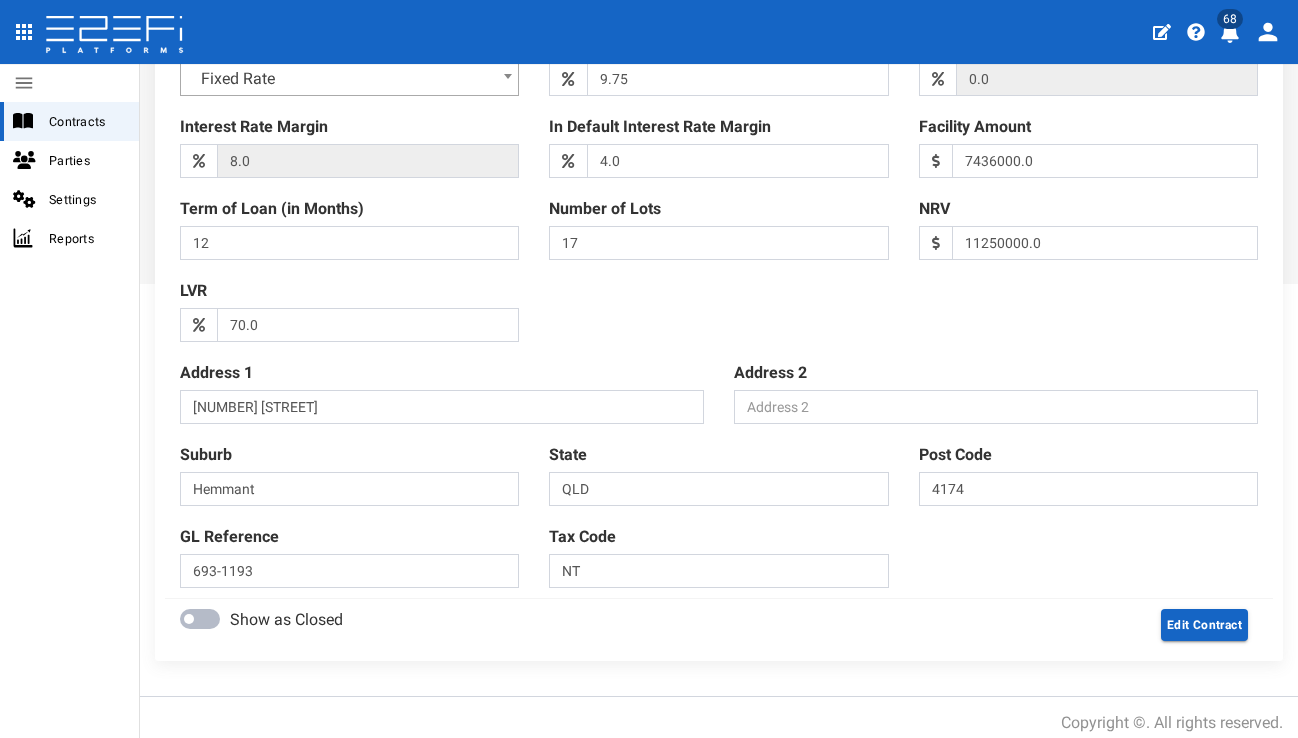 click on "Show as Closed" at bounding box center [442, 623] 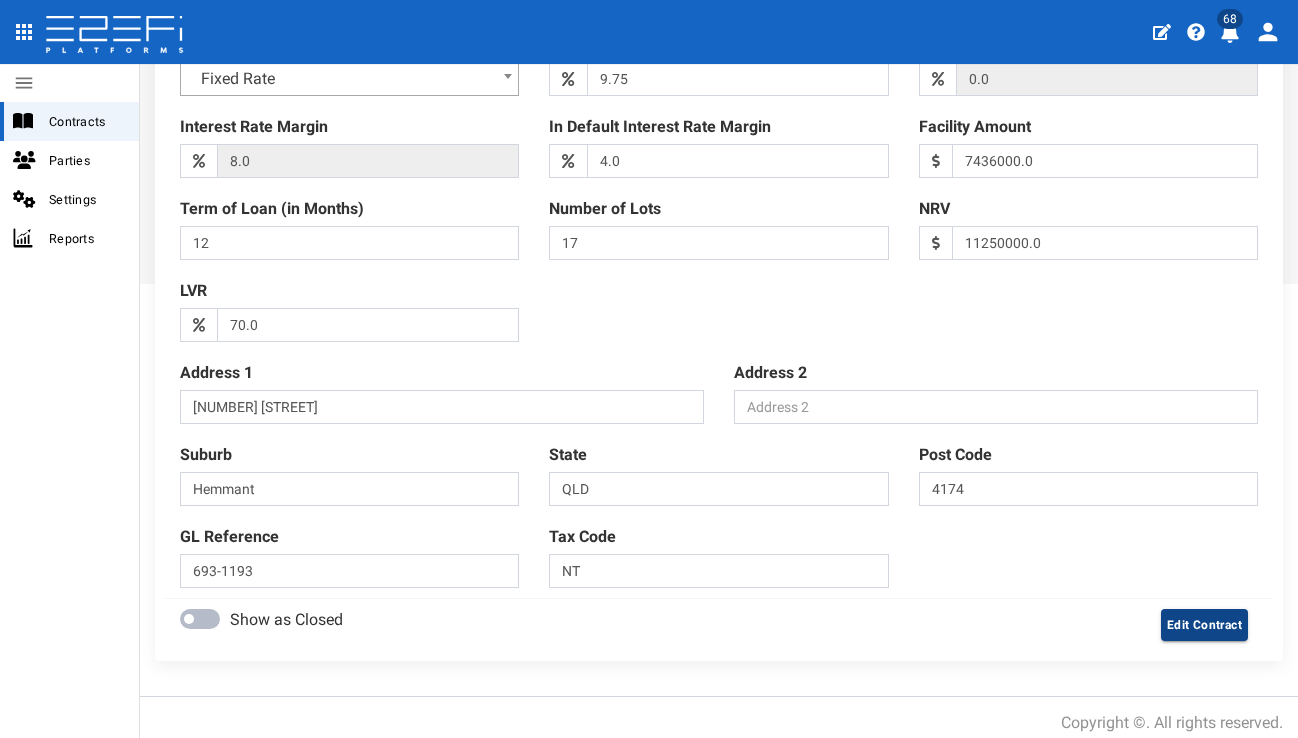 click on "Edit Contract" at bounding box center (1204, 625) 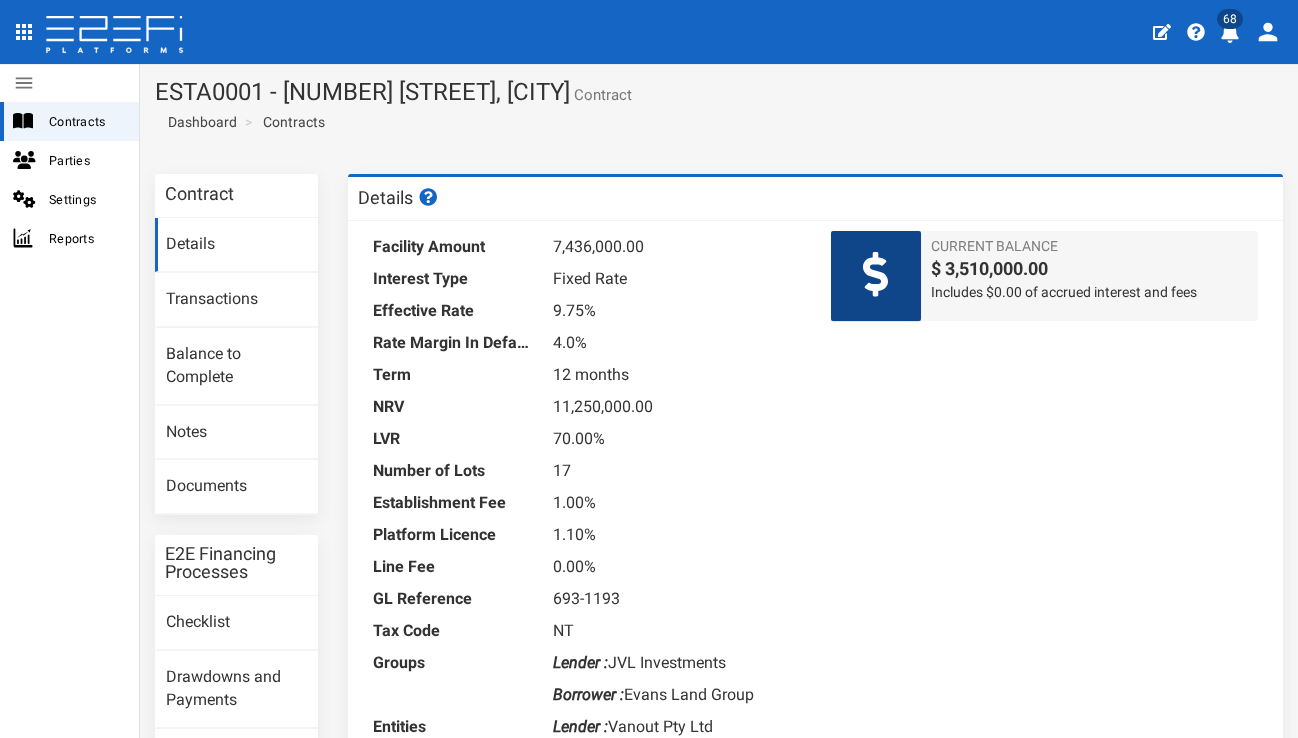 scroll, scrollTop: 0, scrollLeft: 0, axis: both 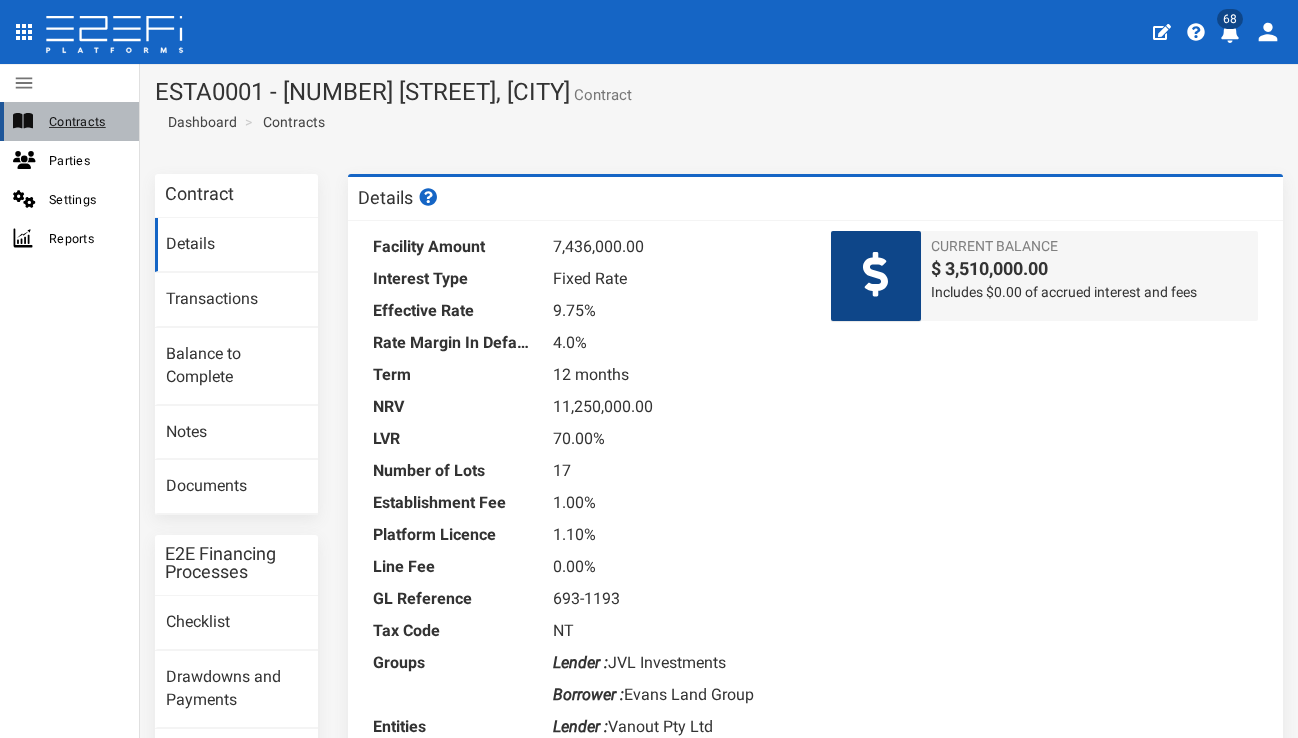 click on "Contracts" at bounding box center (86, 121) 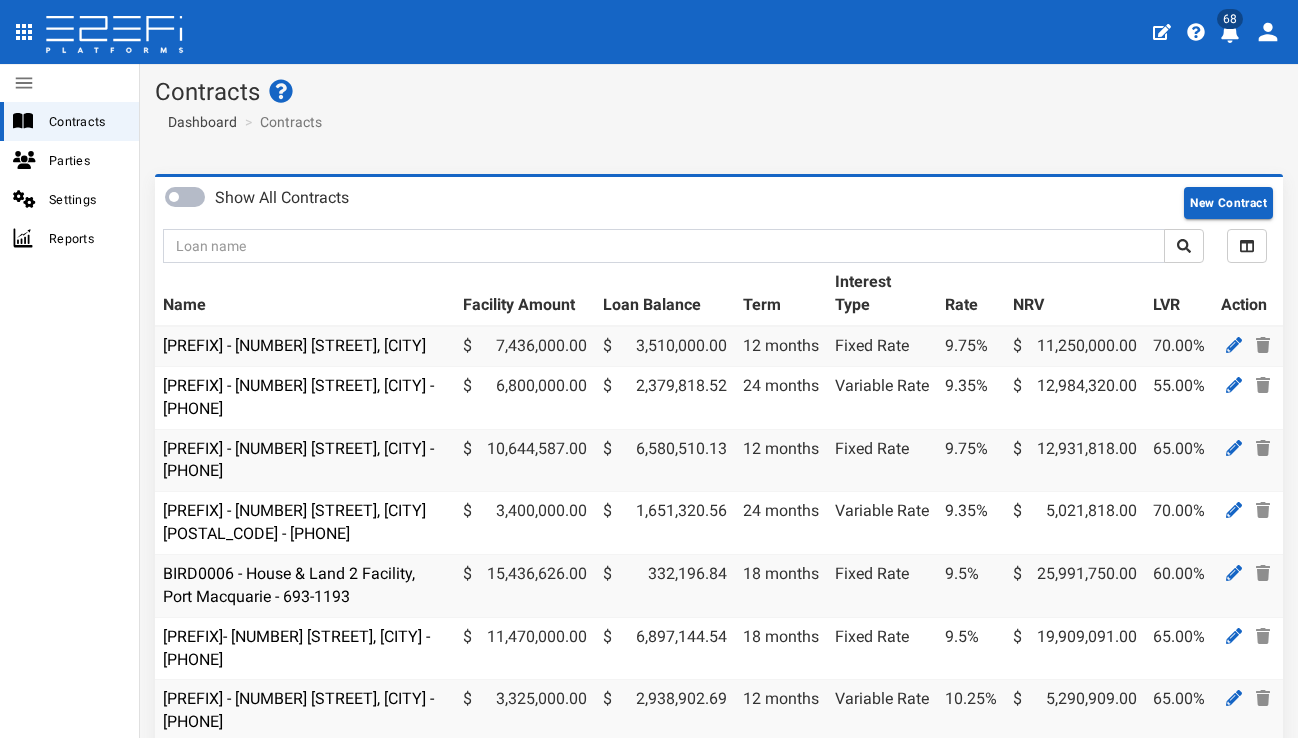 scroll, scrollTop: 0, scrollLeft: 0, axis: both 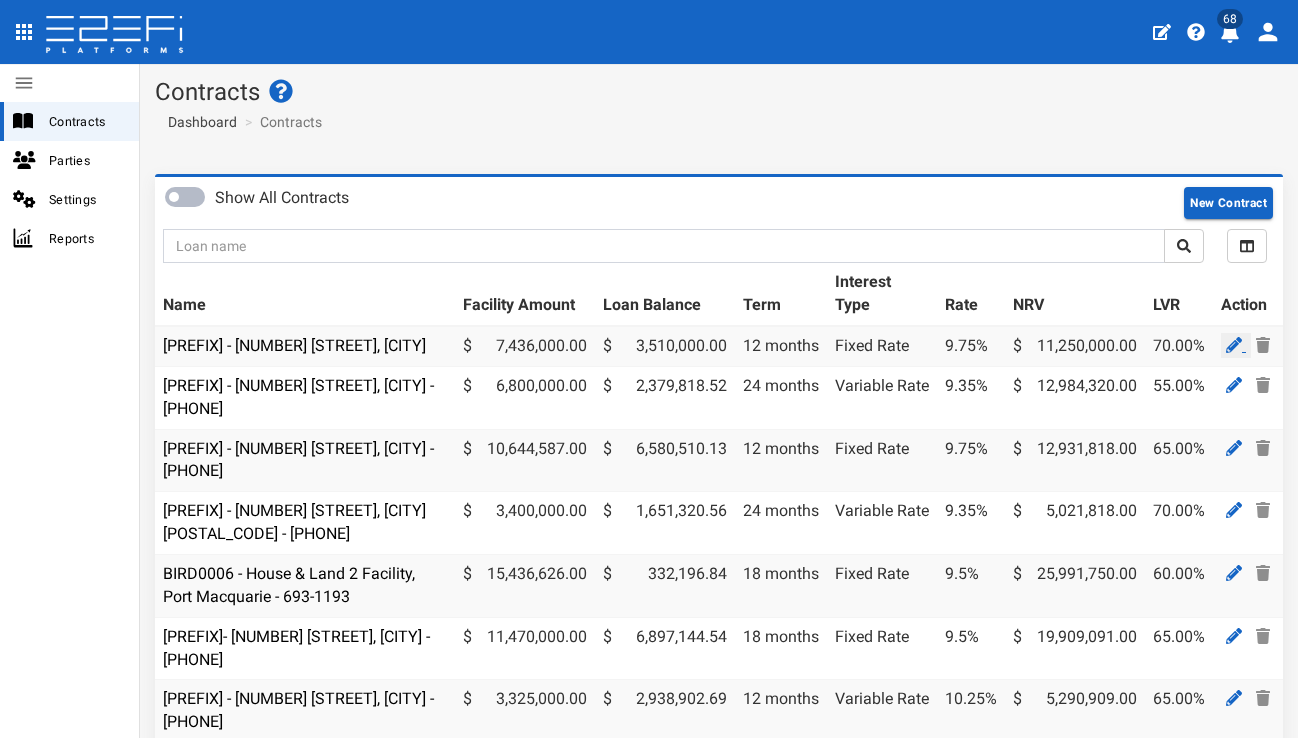 click at bounding box center (1234, 345) 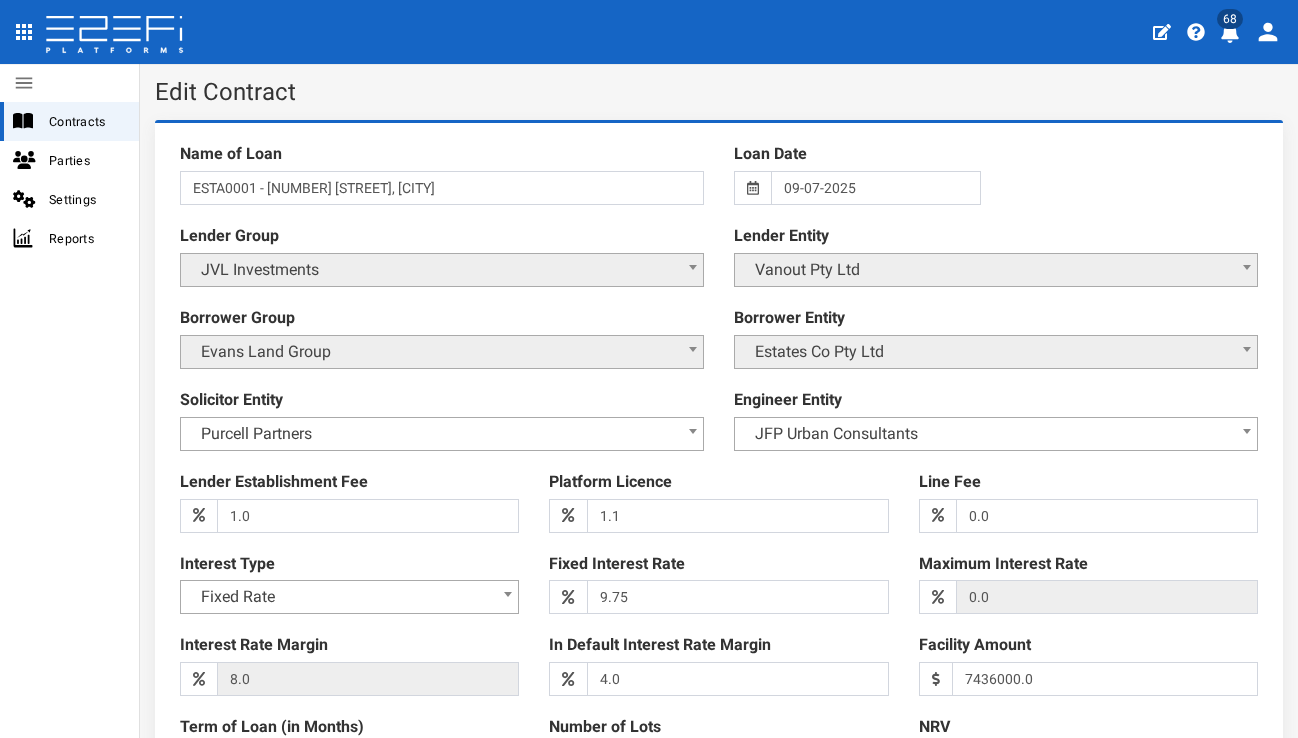 scroll, scrollTop: 0, scrollLeft: 0, axis: both 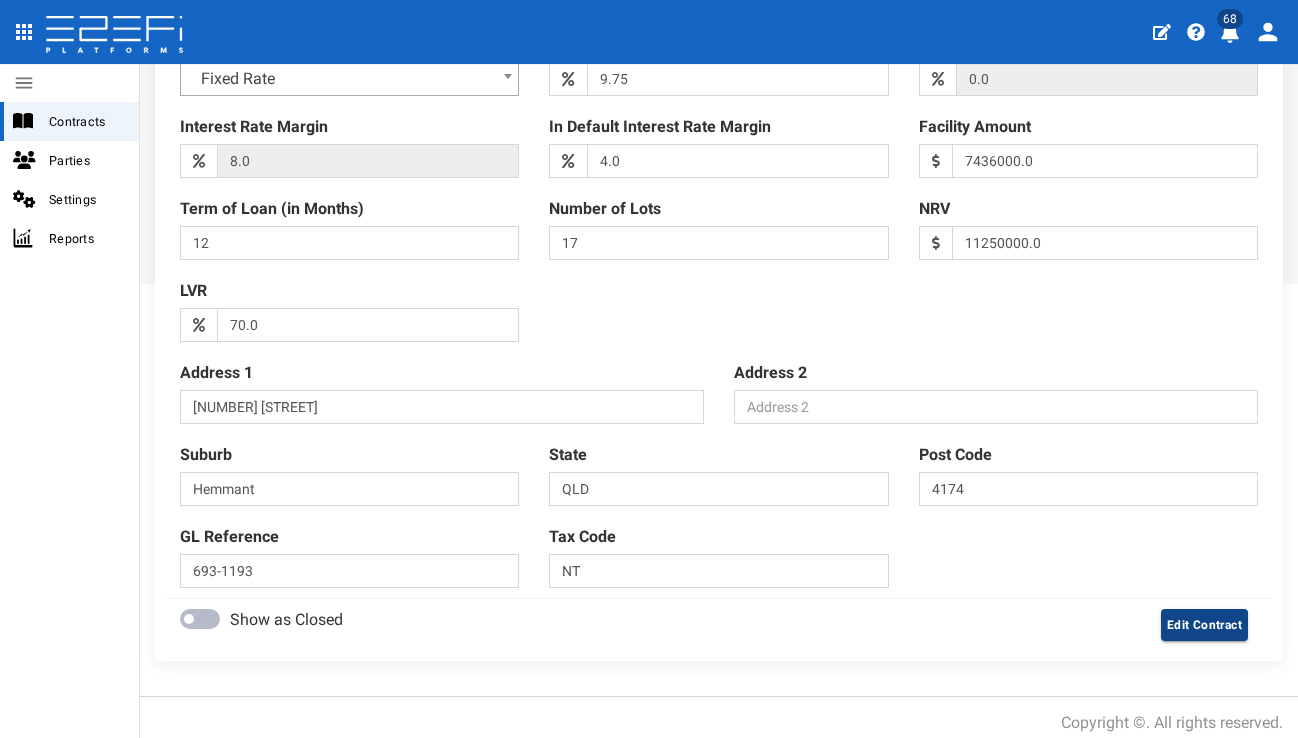 type on "ESTA0001 - [NUMBER] [STREET], [CITY] [POSTAL_CODE]" 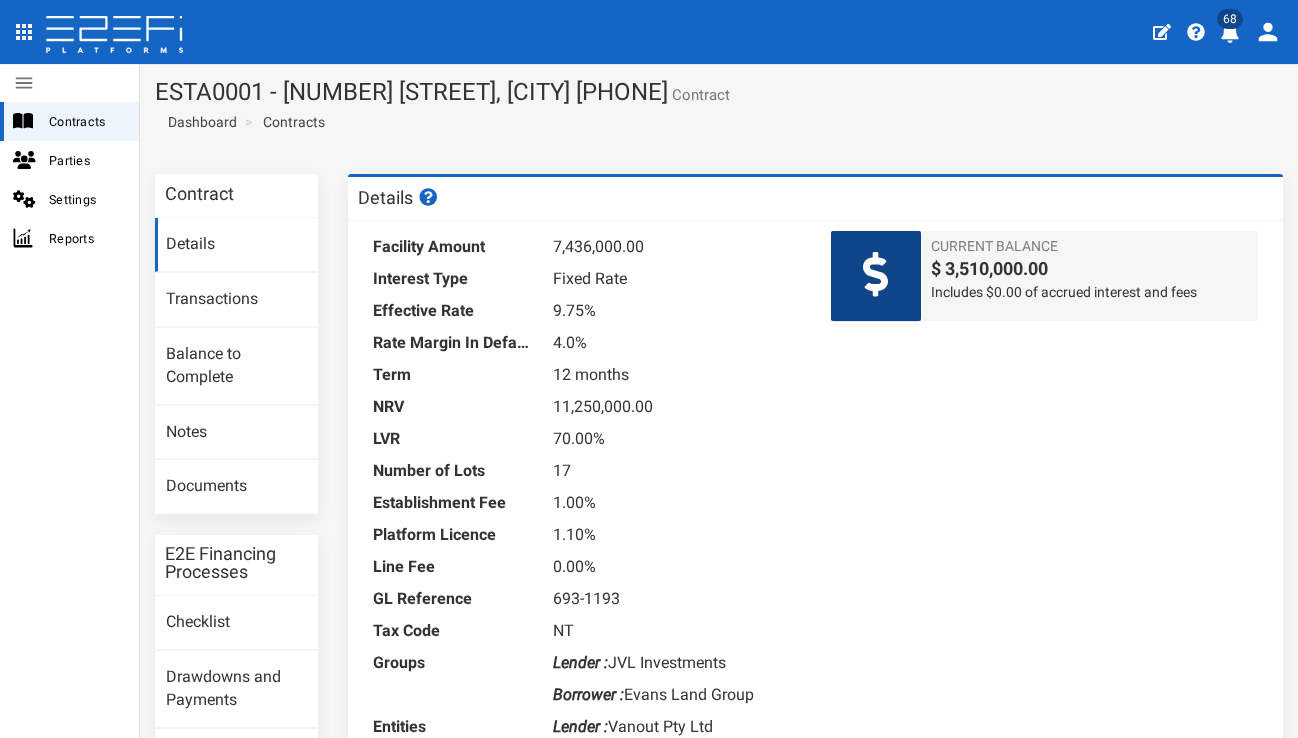 scroll, scrollTop: 0, scrollLeft: 0, axis: both 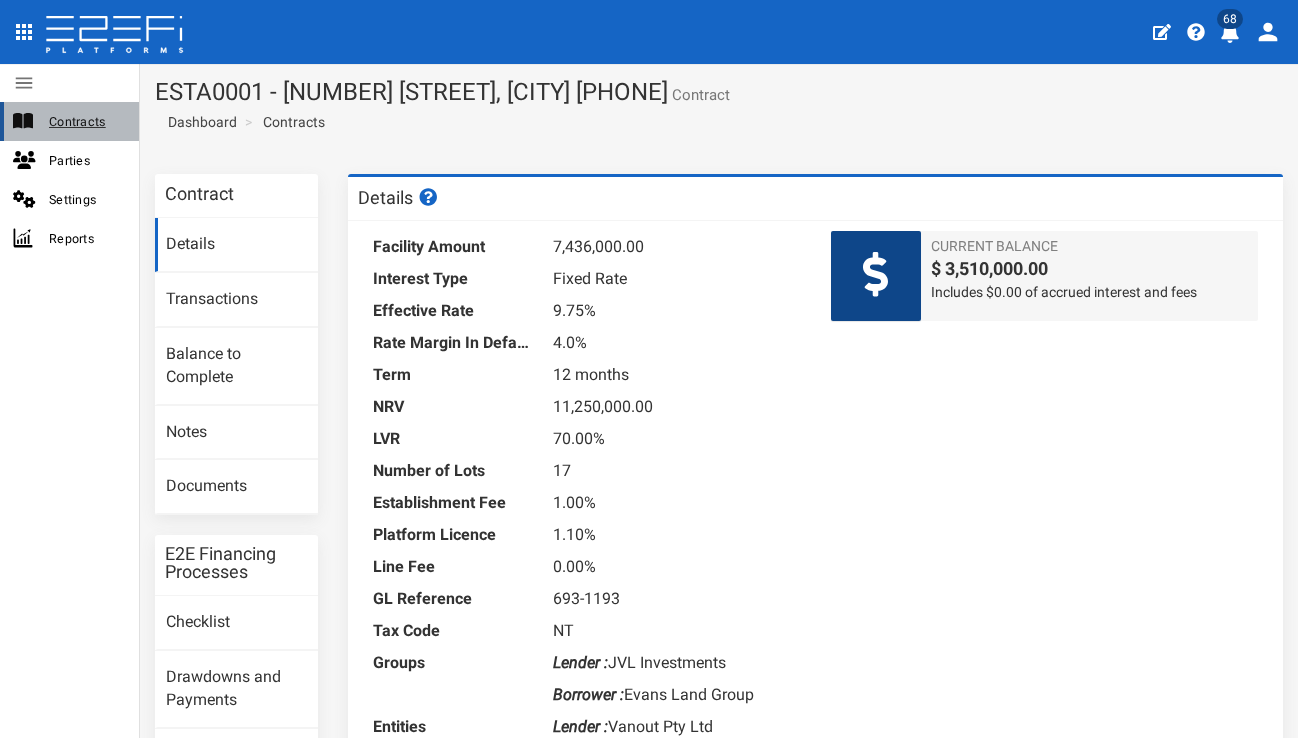 click on "Contracts" at bounding box center [86, 121] 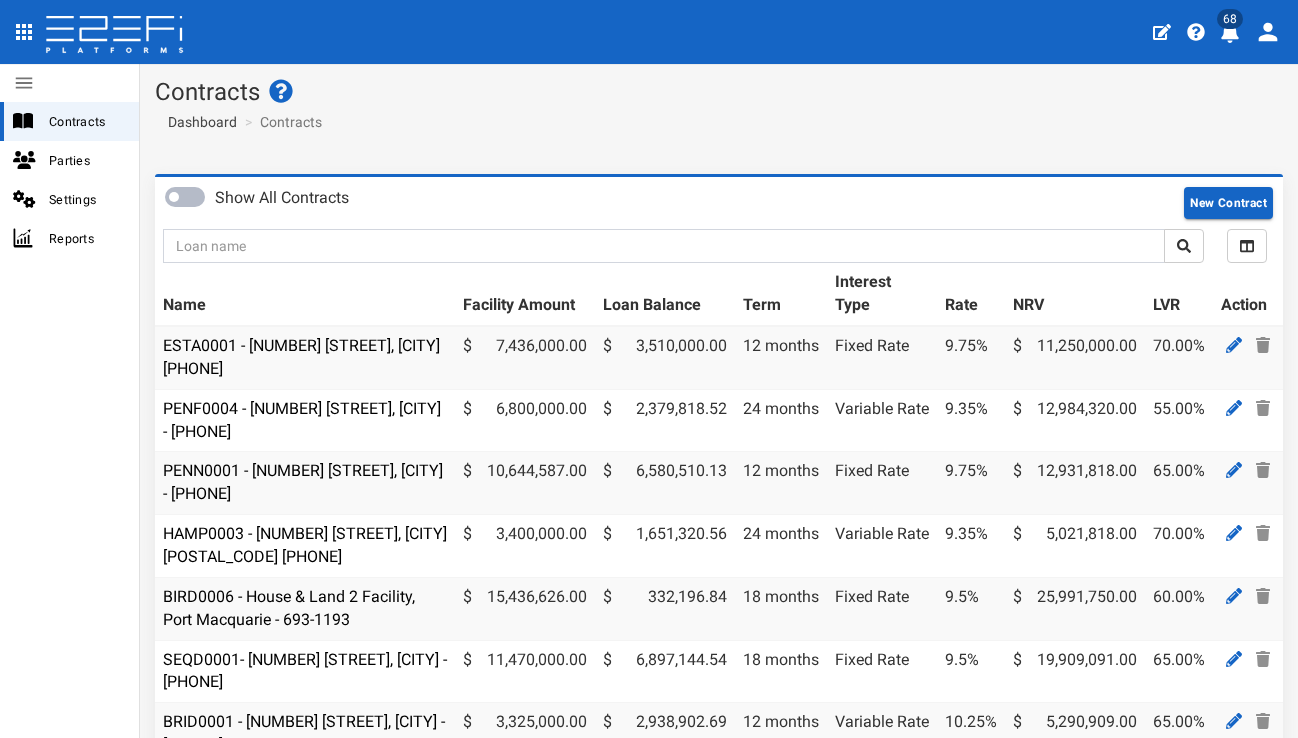 scroll, scrollTop: 0, scrollLeft: 0, axis: both 